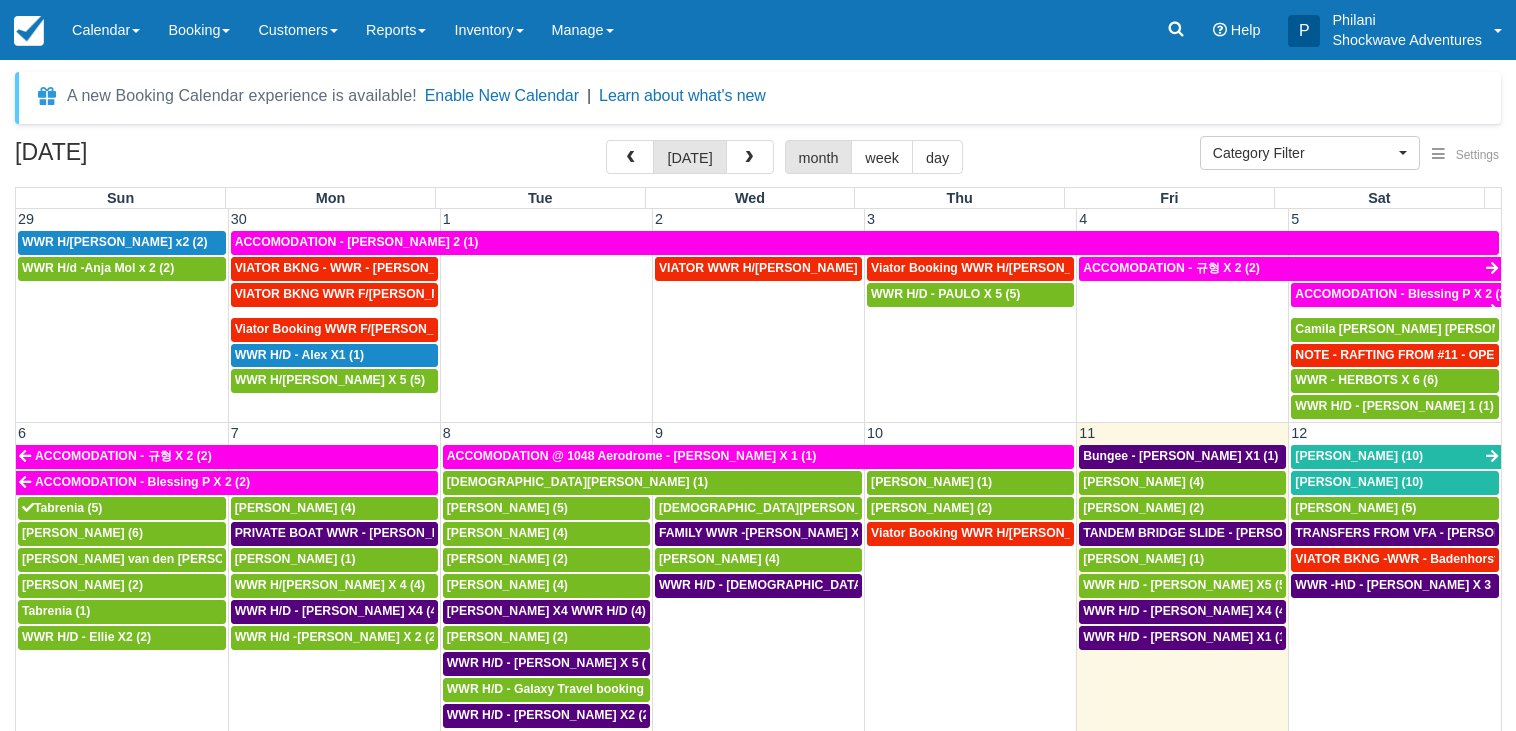 select 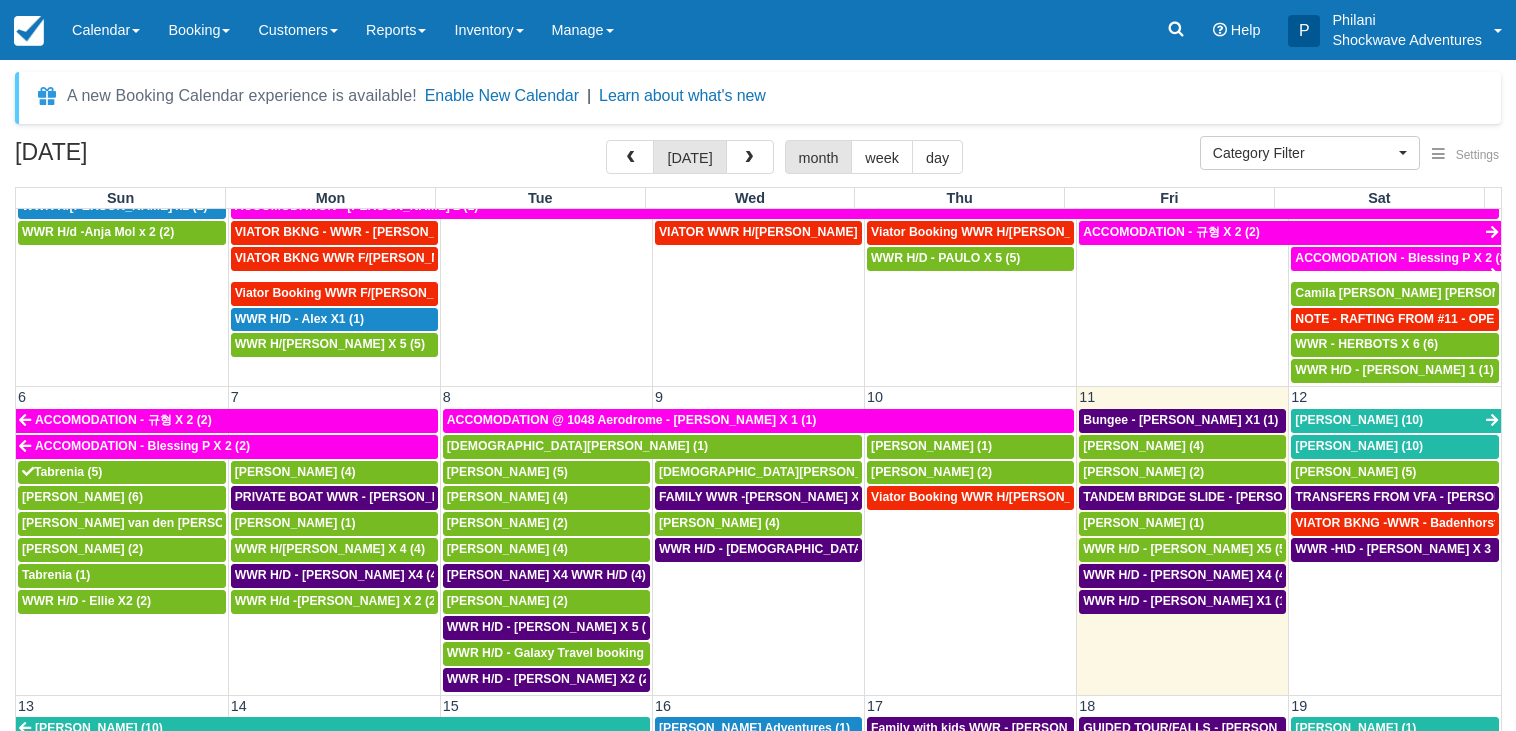 scroll, scrollTop: 0, scrollLeft: 0, axis: both 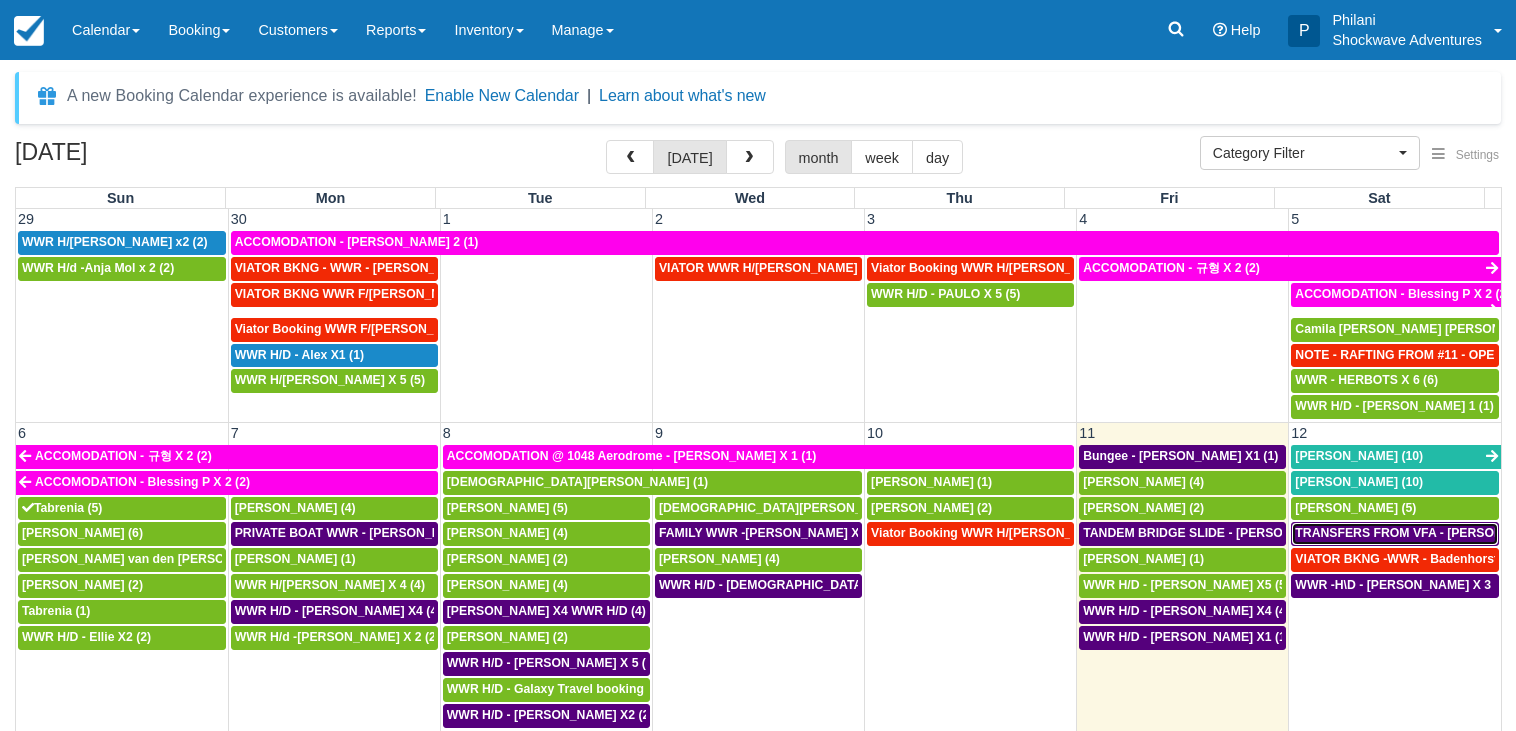 click on "TRANSFERS FROM VFA - Aleksei Streliuk X 10 (10)" at bounding box center (1449, 533) 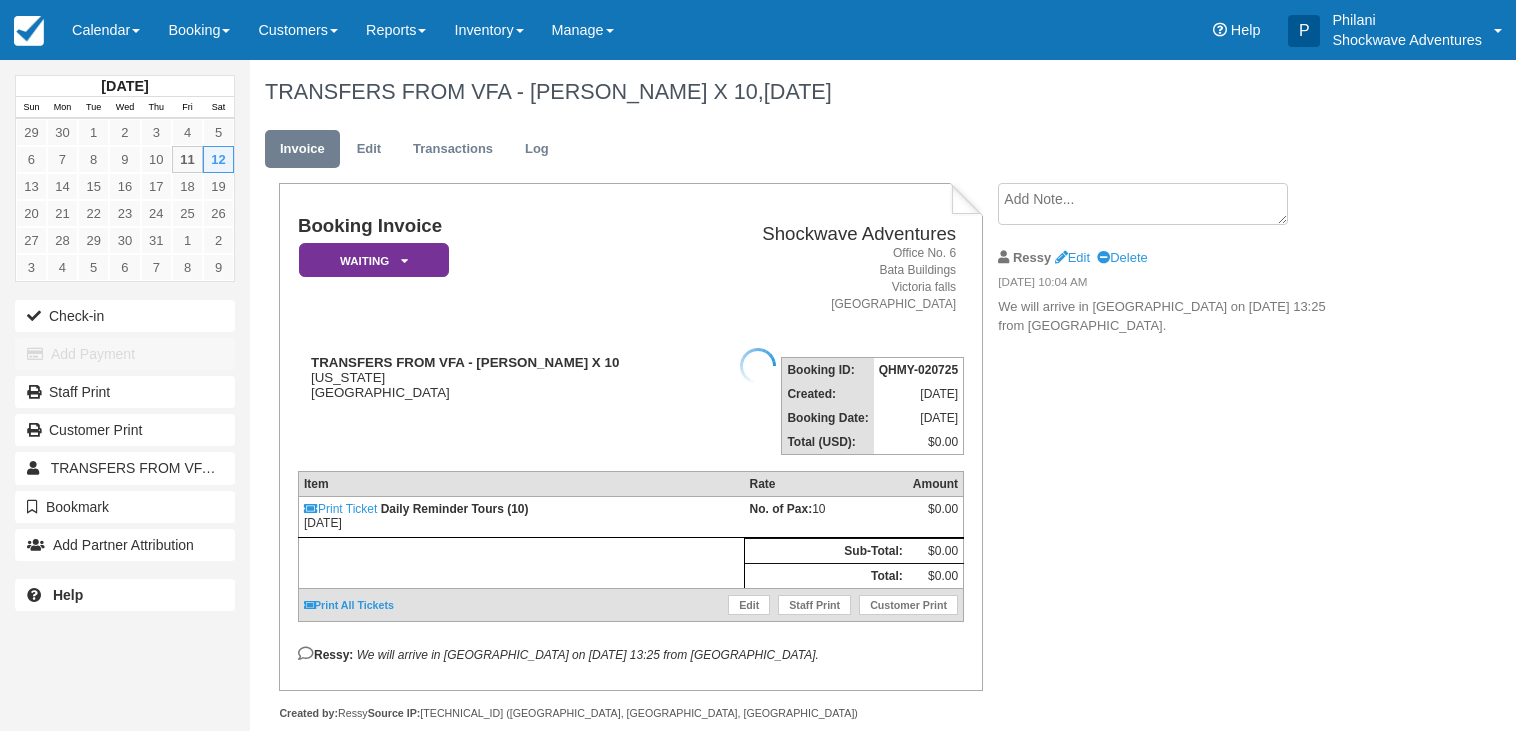 scroll, scrollTop: 0, scrollLeft: 0, axis: both 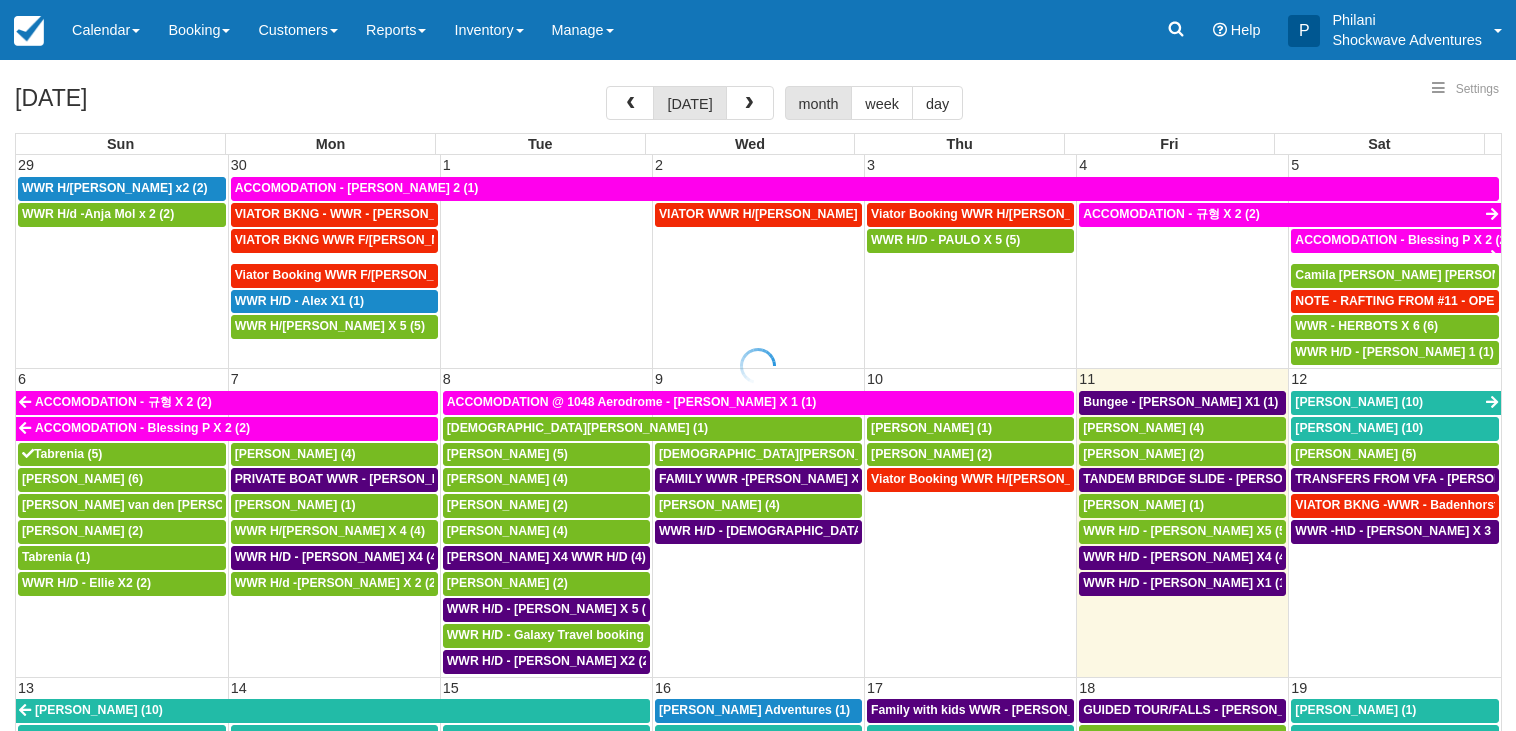 select 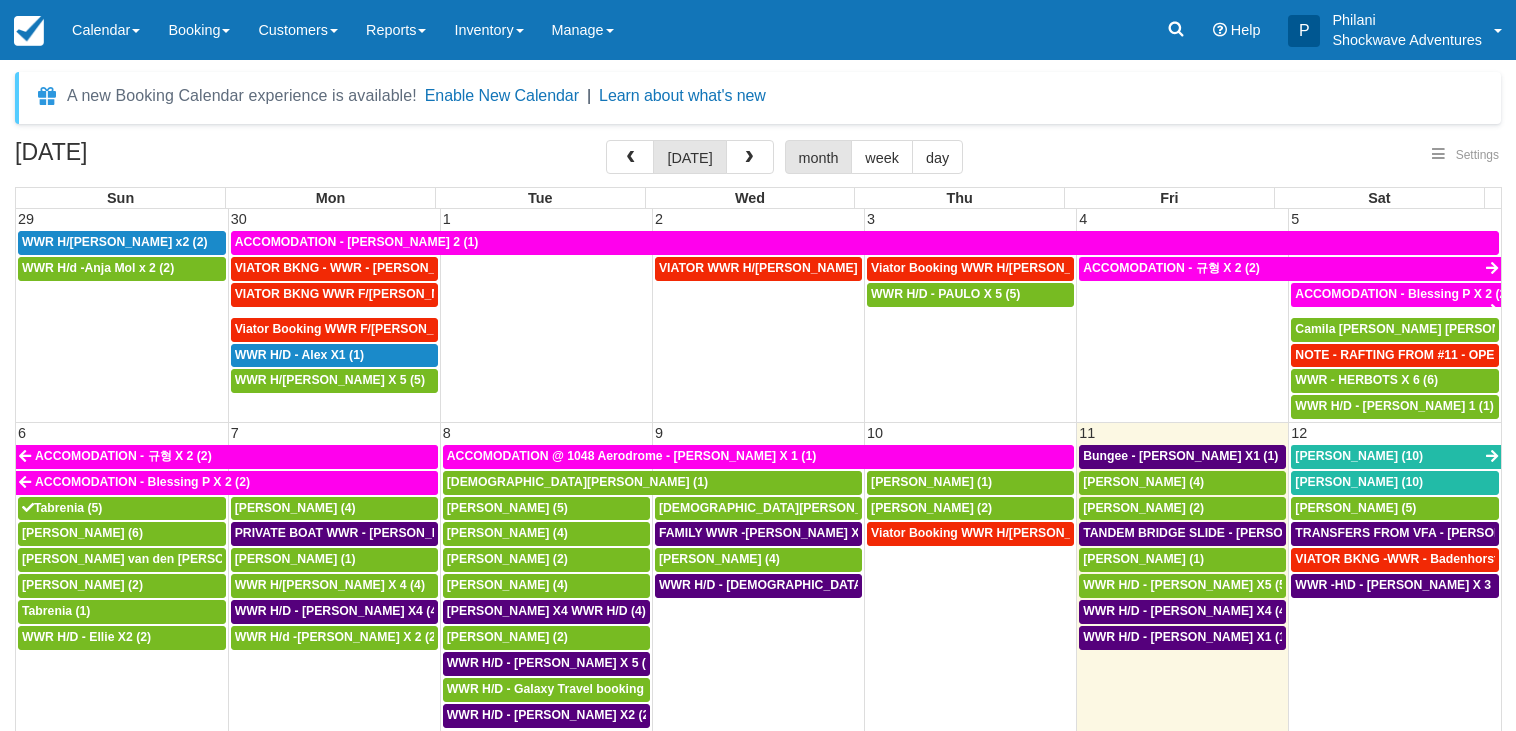select 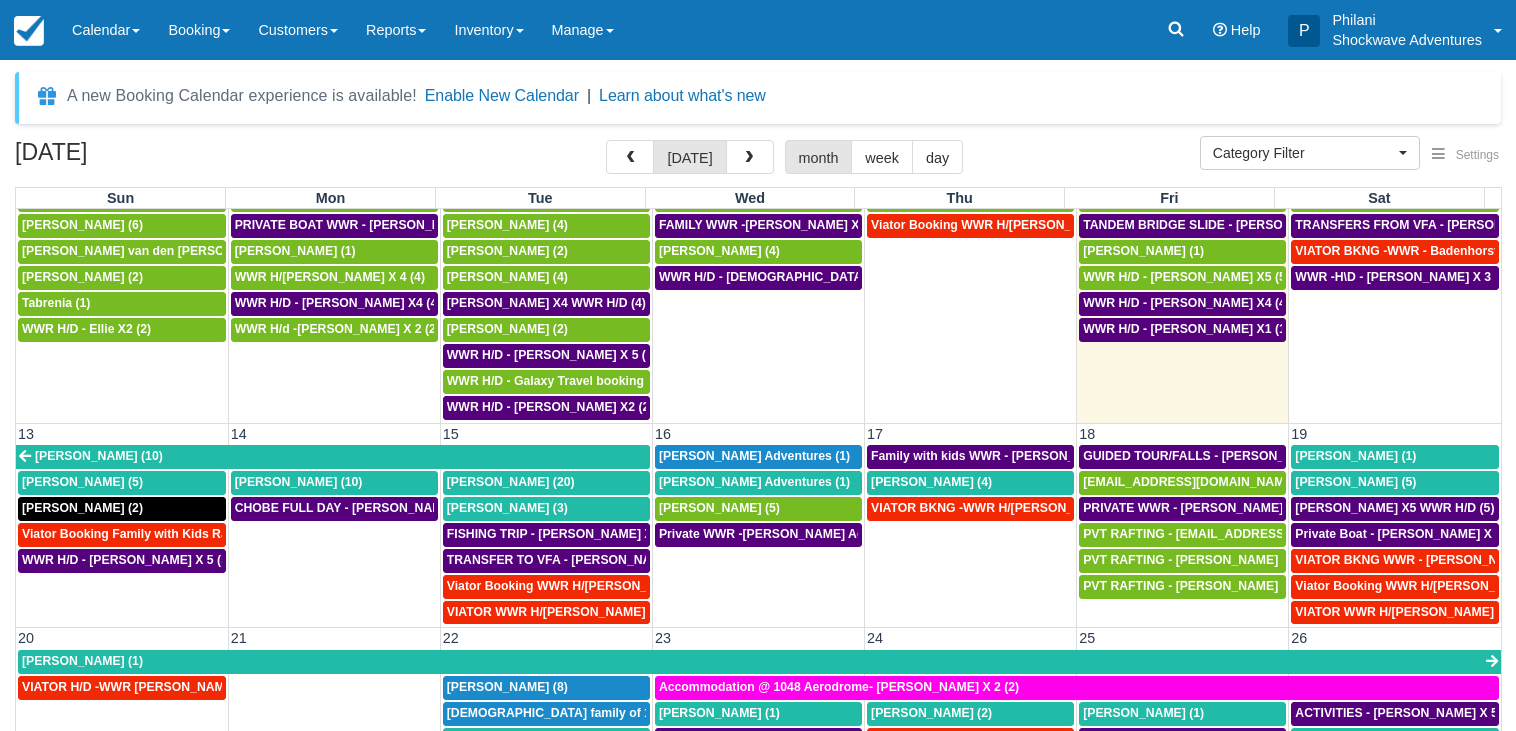 scroll, scrollTop: 157, scrollLeft: 0, axis: vertical 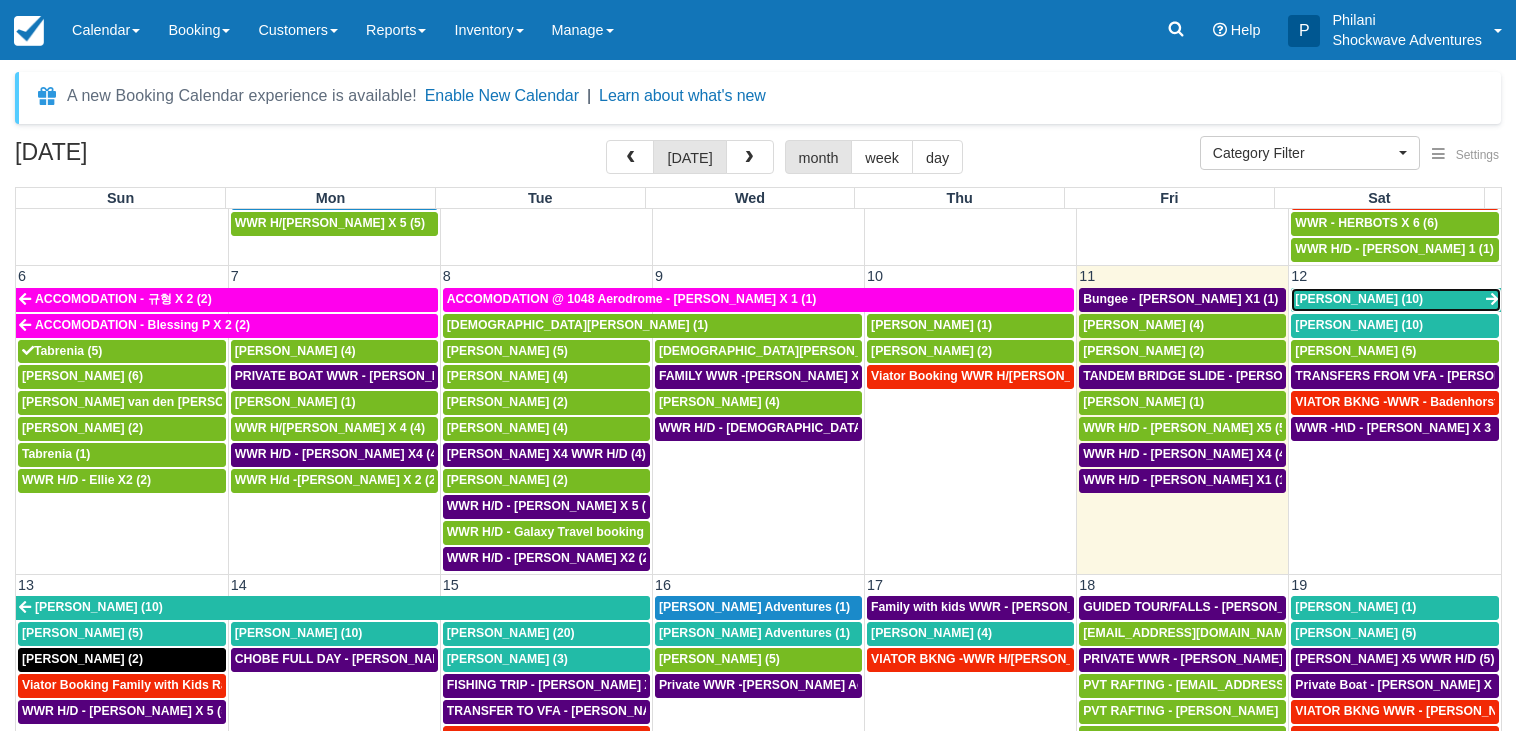 click on "[PERSON_NAME] (10)" at bounding box center [1359, 299] 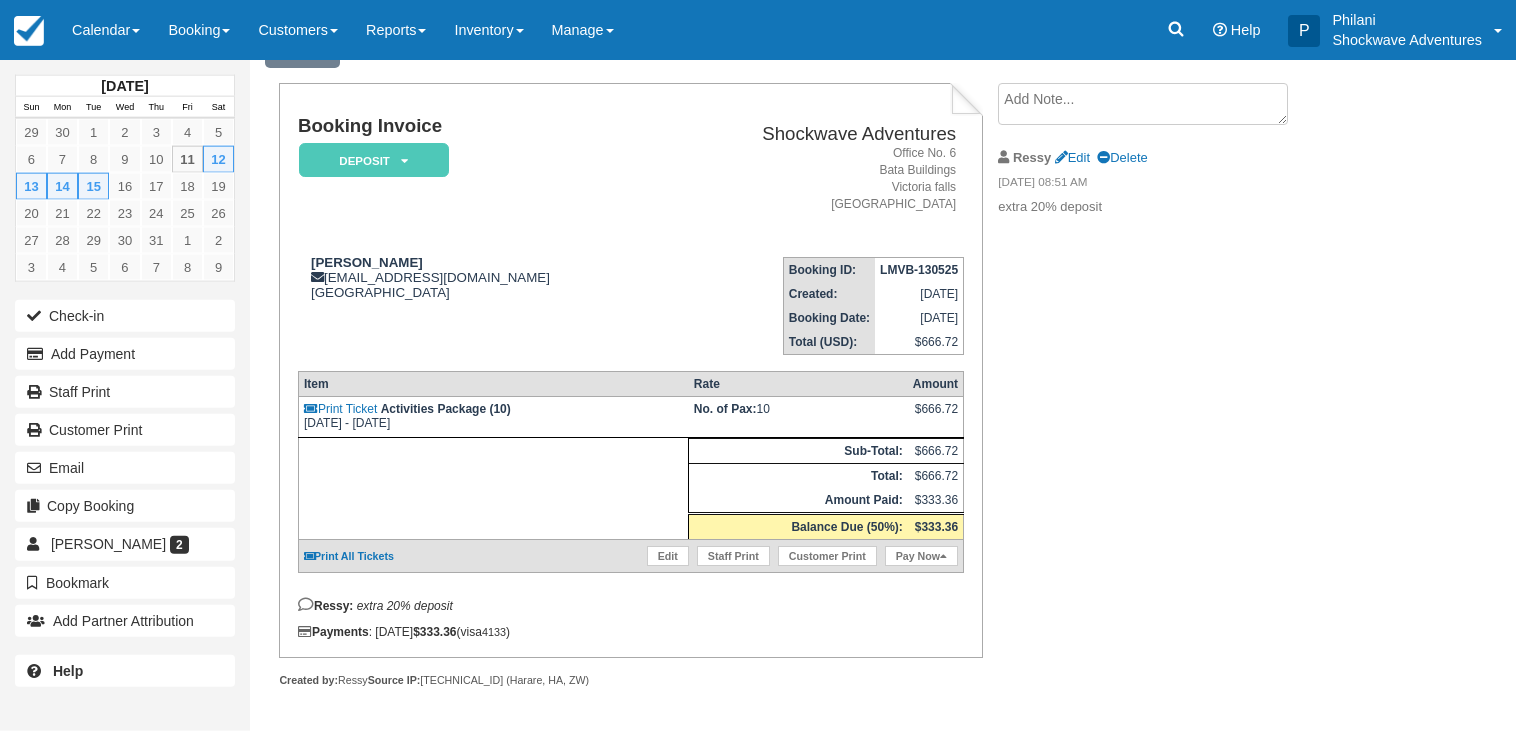 scroll, scrollTop: 114, scrollLeft: 0, axis: vertical 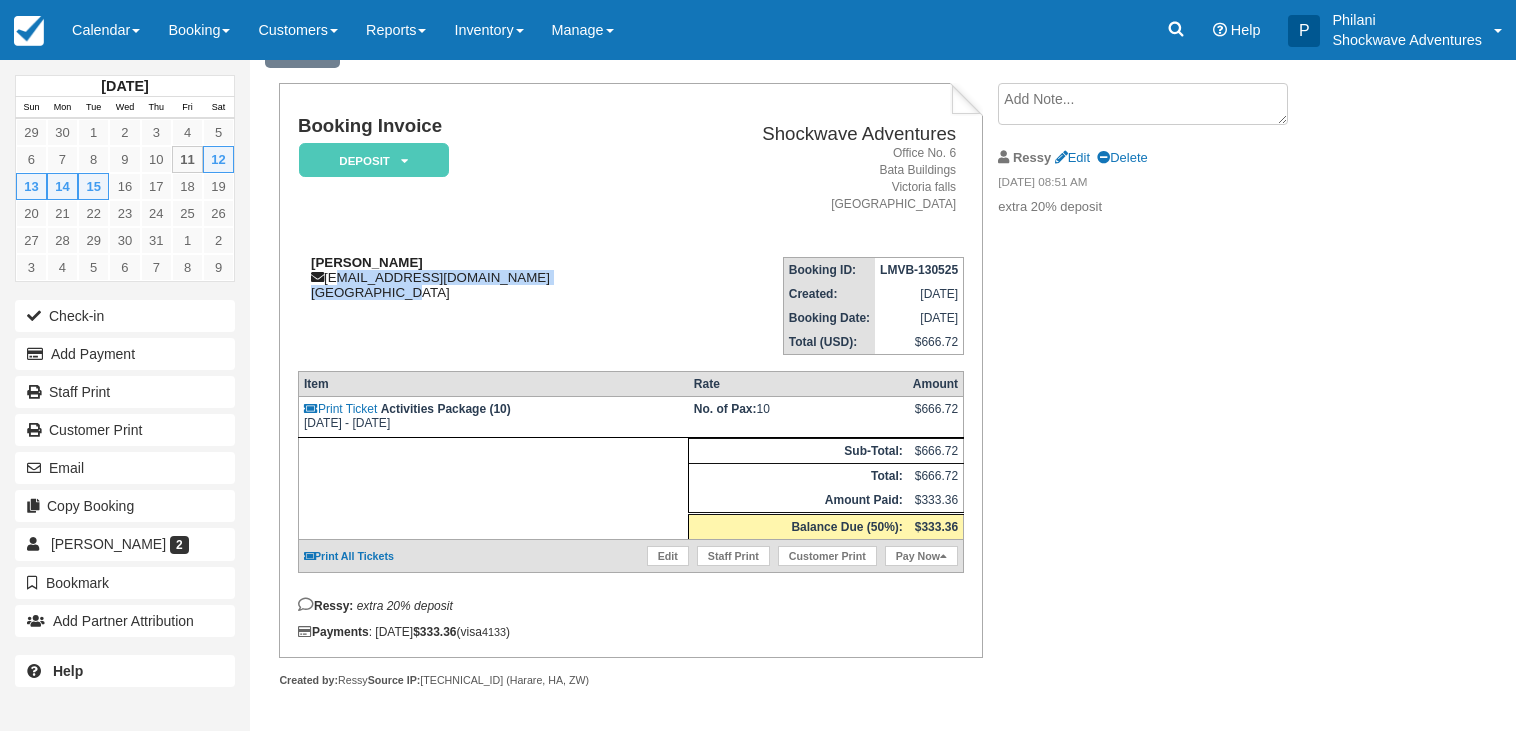 drag, startPoint x: 332, startPoint y: 265, endPoint x: 482, endPoint y: 278, distance: 150.56229 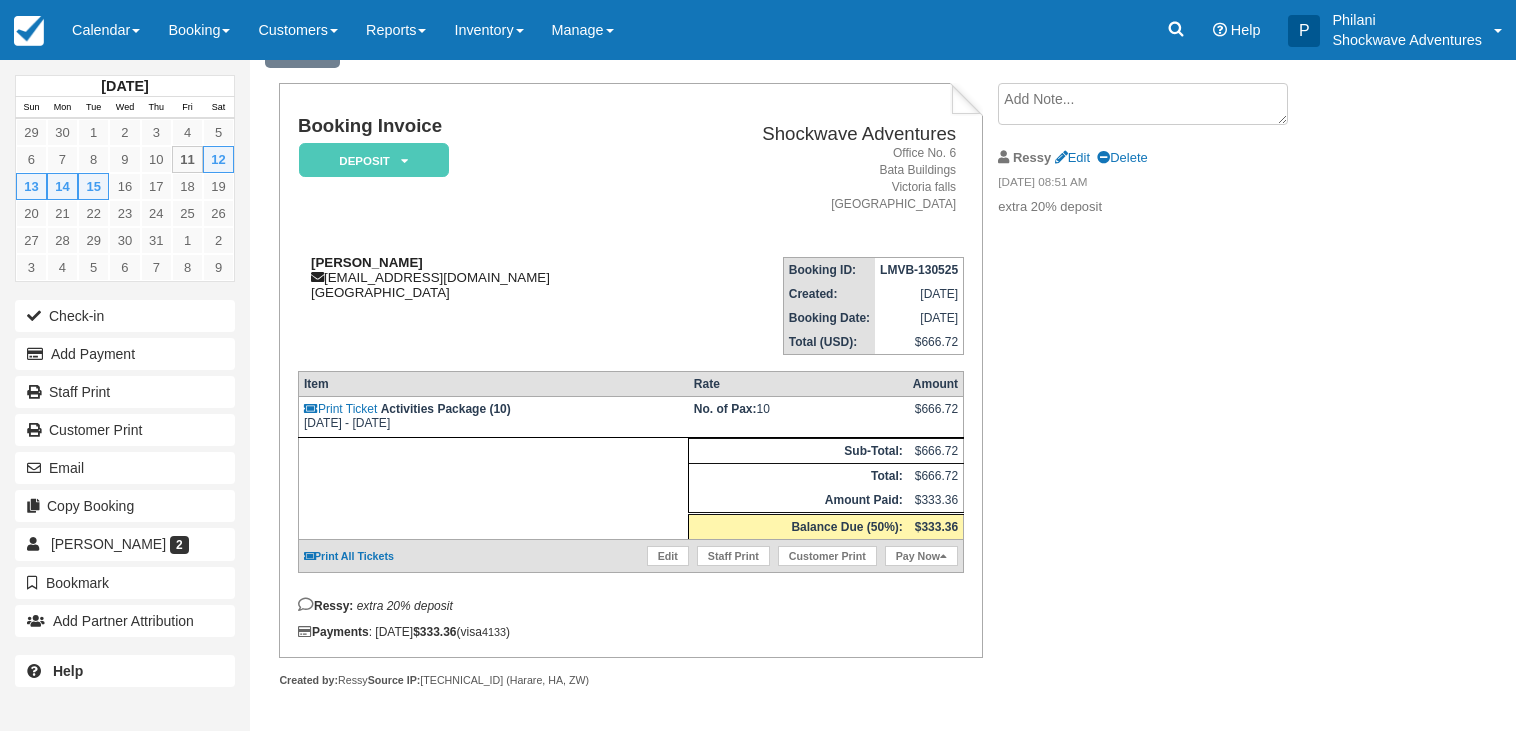 drag, startPoint x: 322, startPoint y: 263, endPoint x: 356, endPoint y: 267, distance: 34.234486 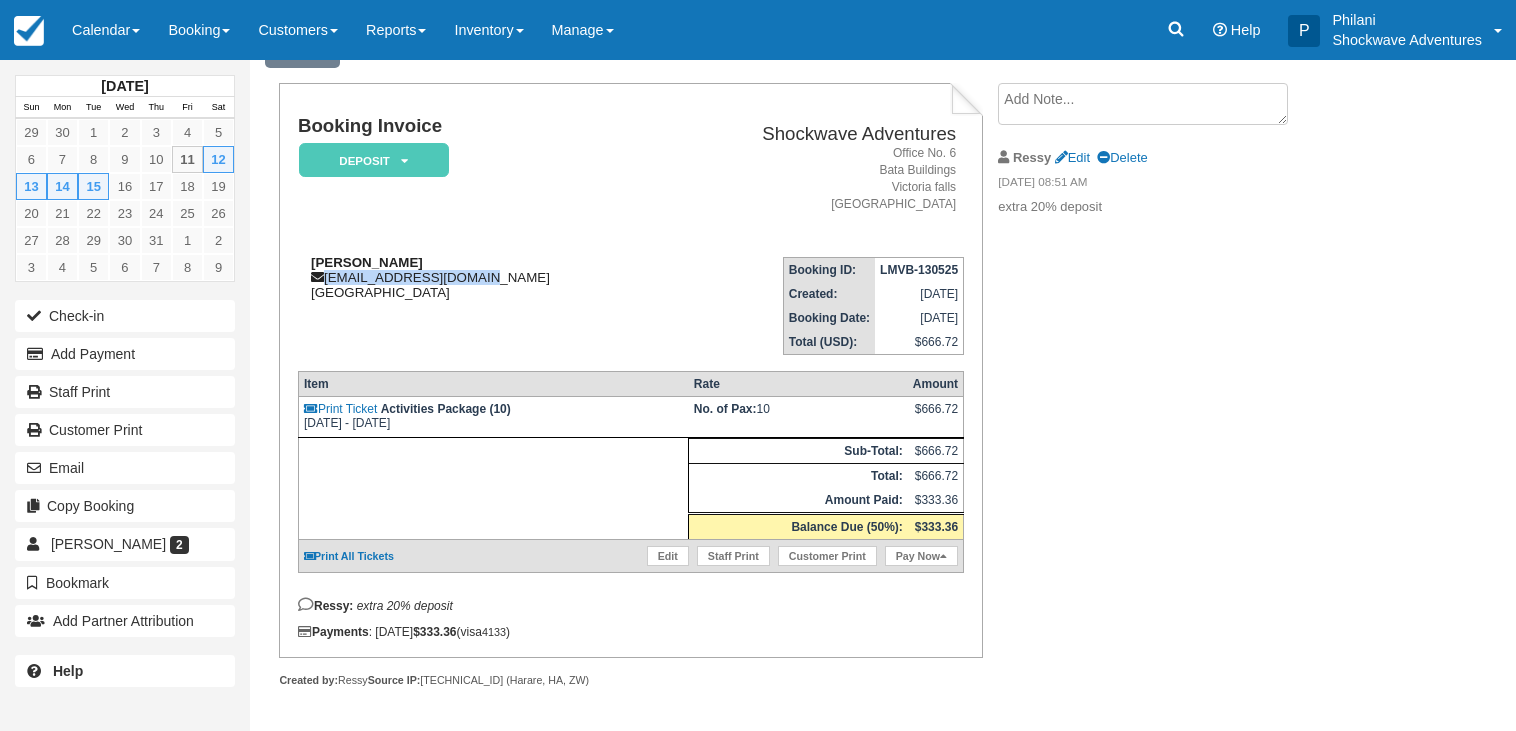 drag, startPoint x: 325, startPoint y: 262, endPoint x: 488, endPoint y: 268, distance: 163.1104 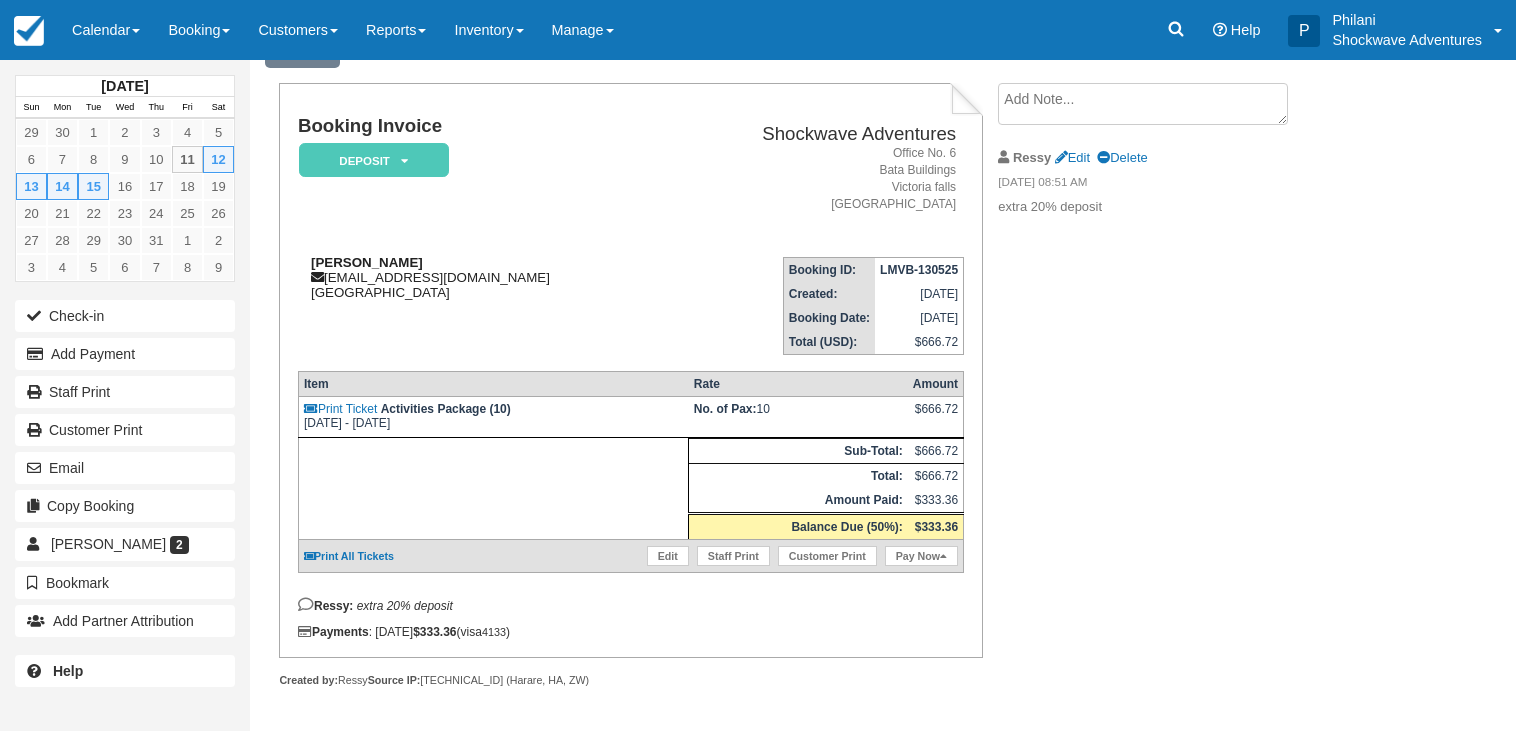 click on "Aleksei Streliuk  streluk2003@gmail.com Russia" at bounding box center (479, 277) 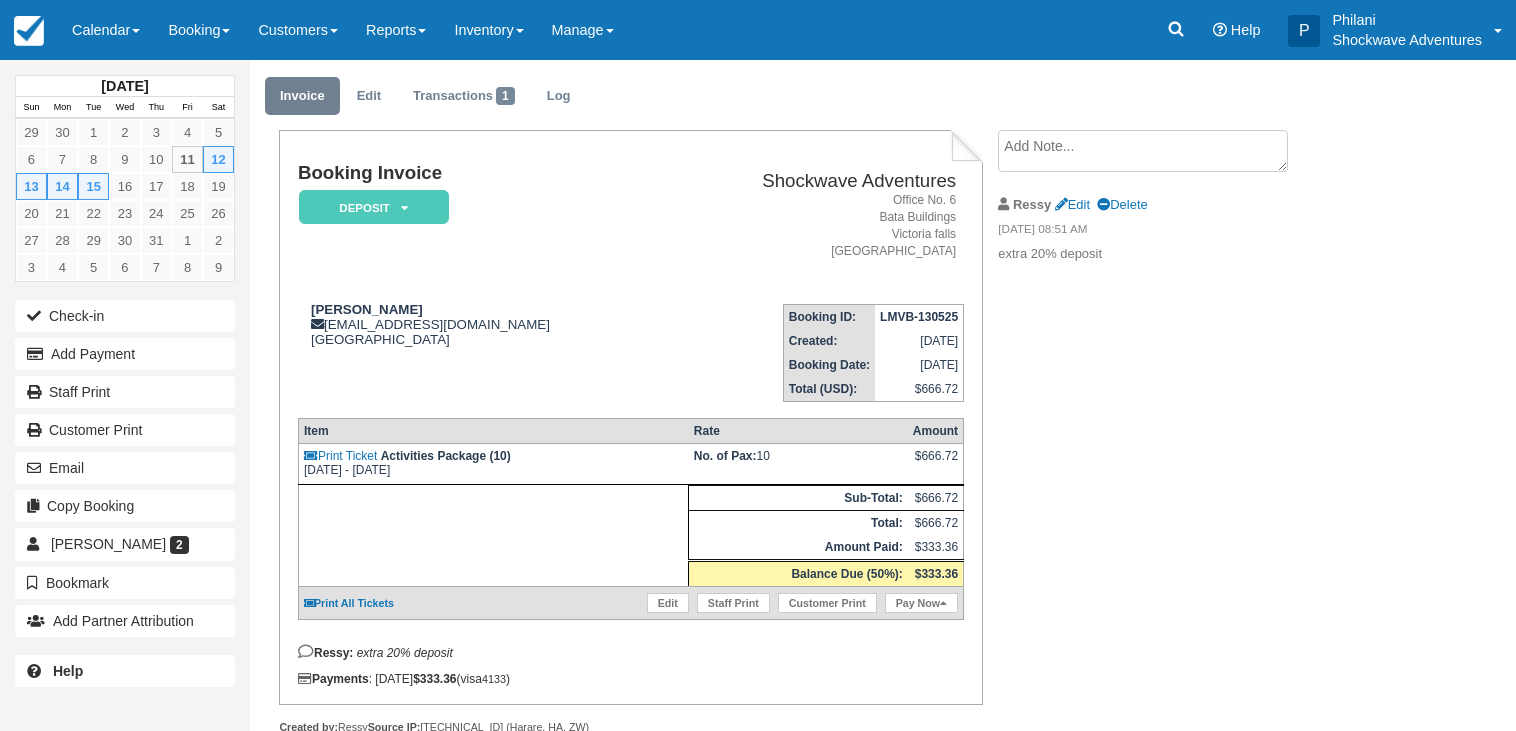 scroll, scrollTop: 0, scrollLeft: 0, axis: both 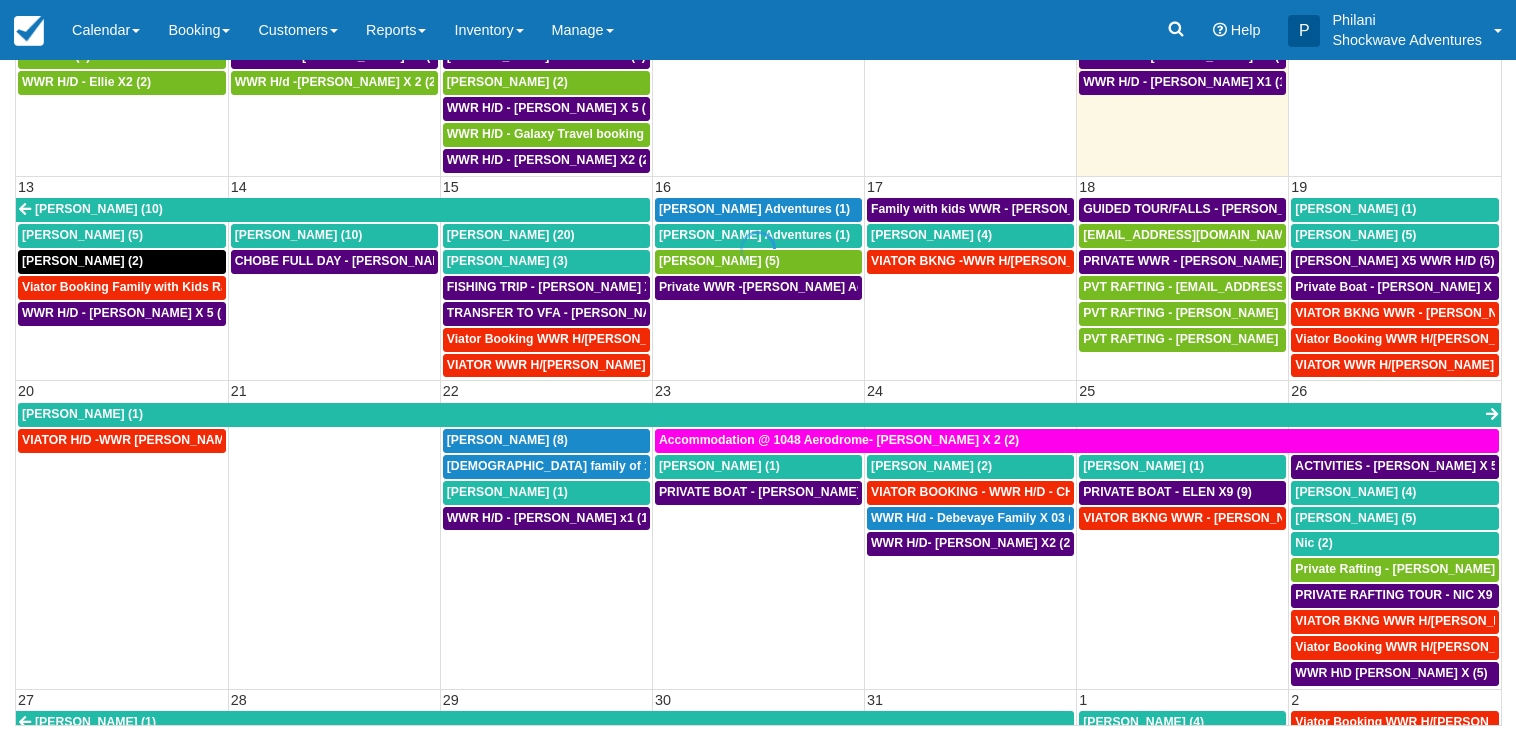 select 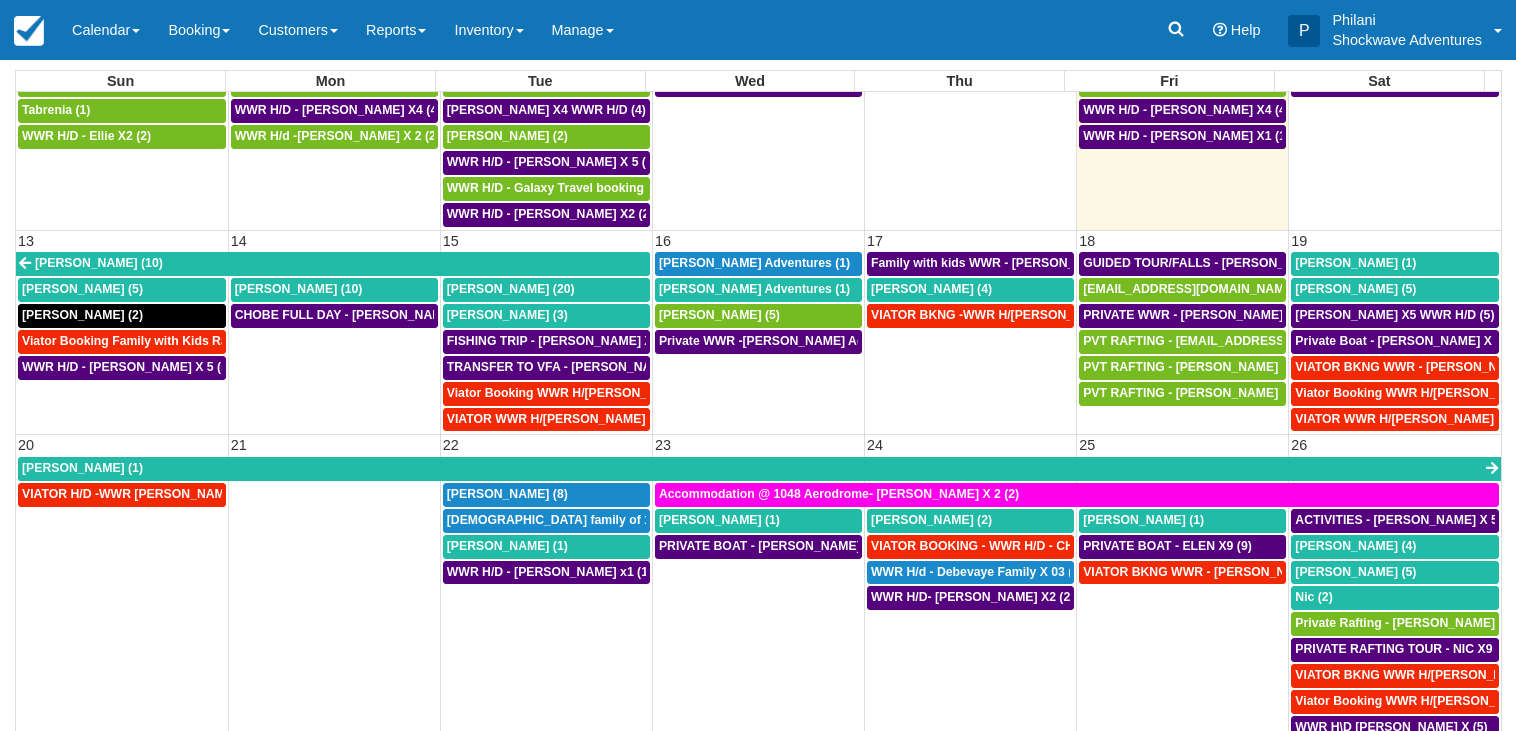 scroll, scrollTop: 171, scrollLeft: 0, axis: vertical 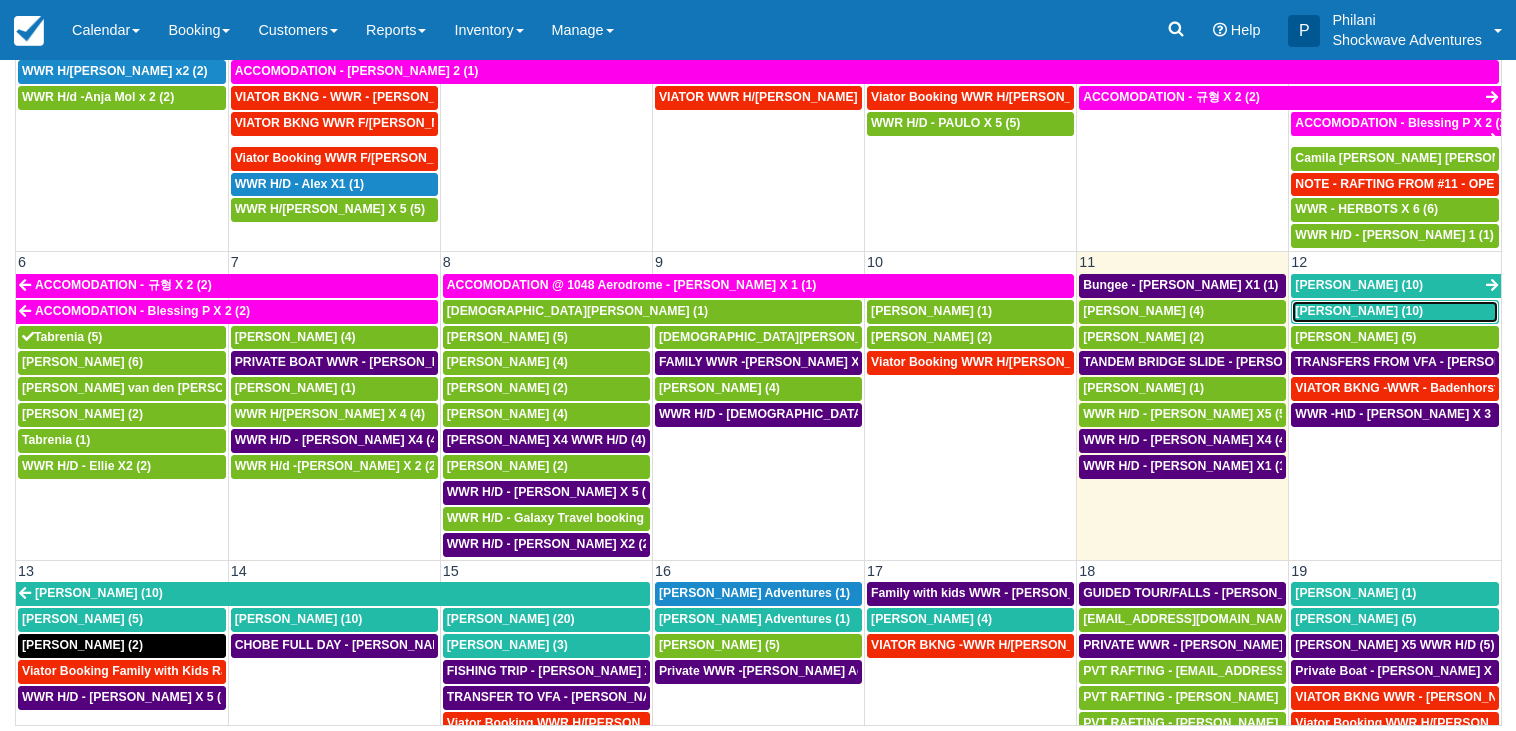 click on "Aleksei Streliuk (10)" at bounding box center (1359, 311) 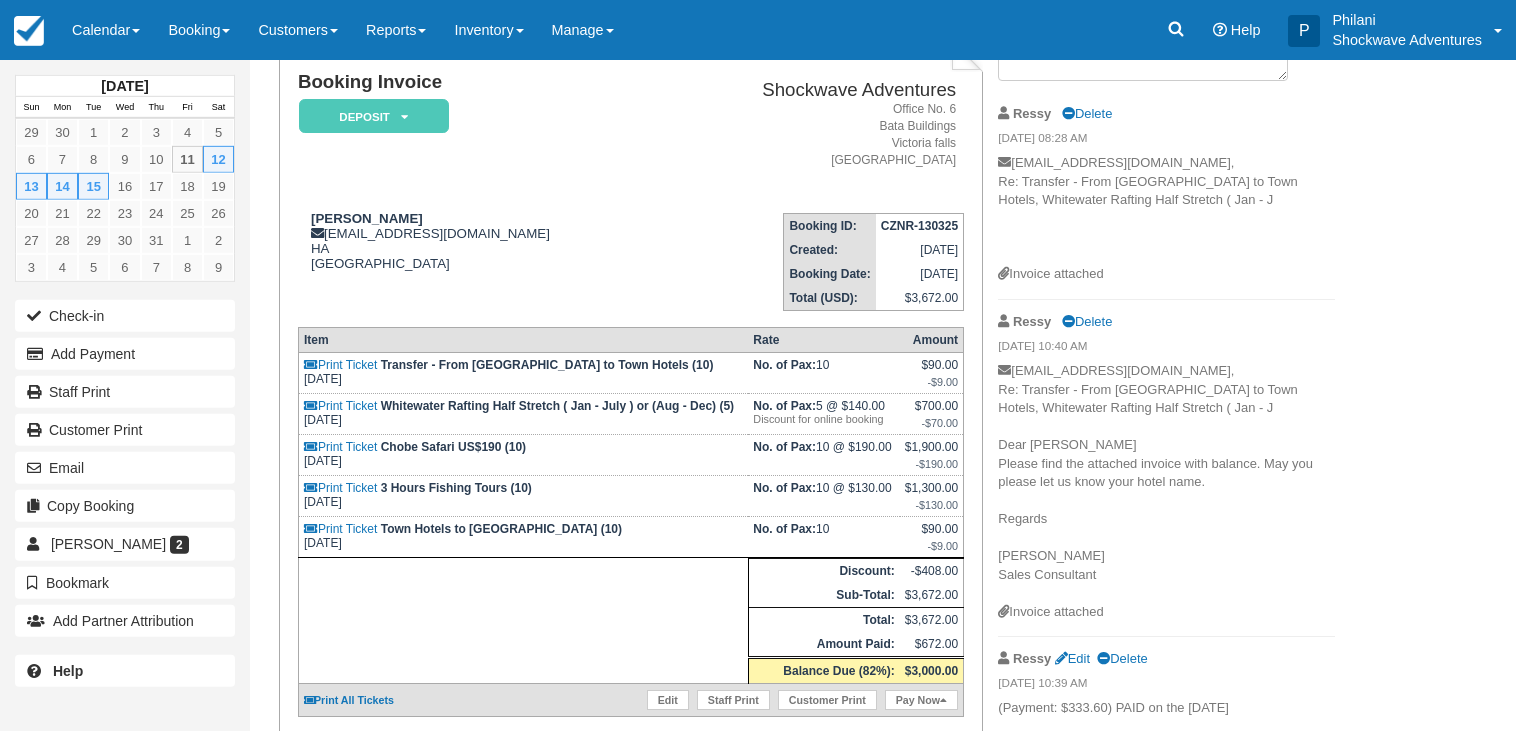 scroll, scrollTop: 102, scrollLeft: 0, axis: vertical 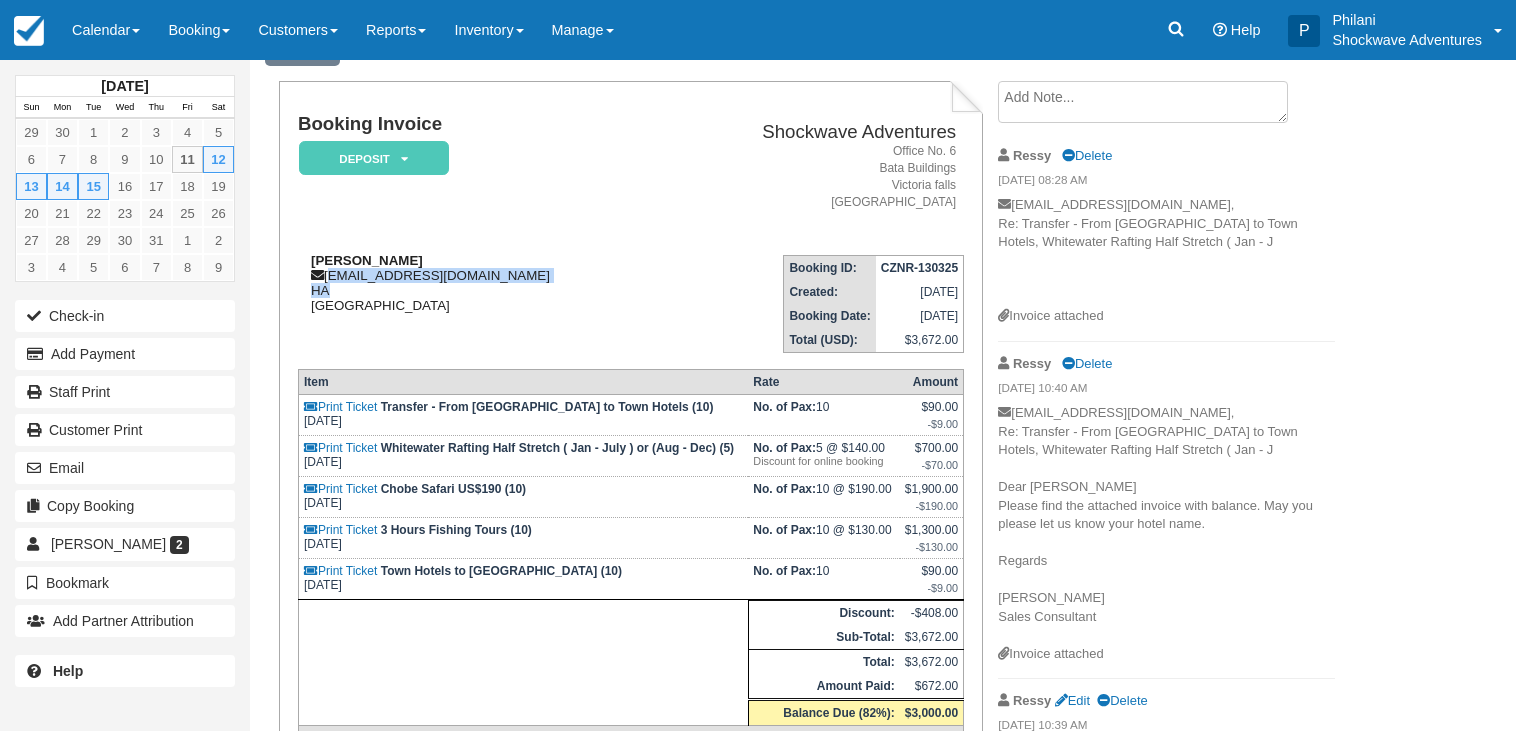 drag, startPoint x: 330, startPoint y: 273, endPoint x: 462, endPoint y: 290, distance: 133.0902 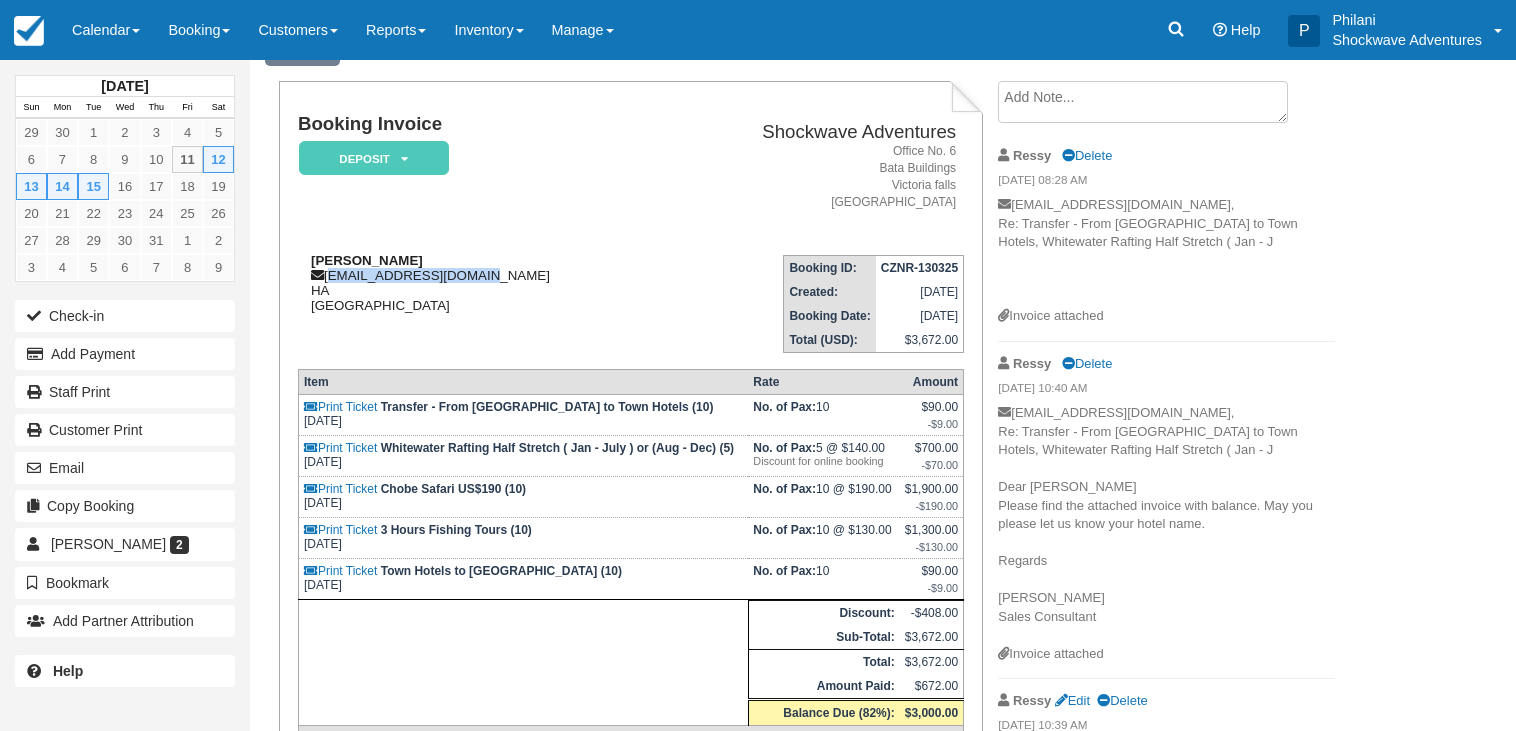 drag, startPoint x: 328, startPoint y: 275, endPoint x: 483, endPoint y: 284, distance: 155.26108 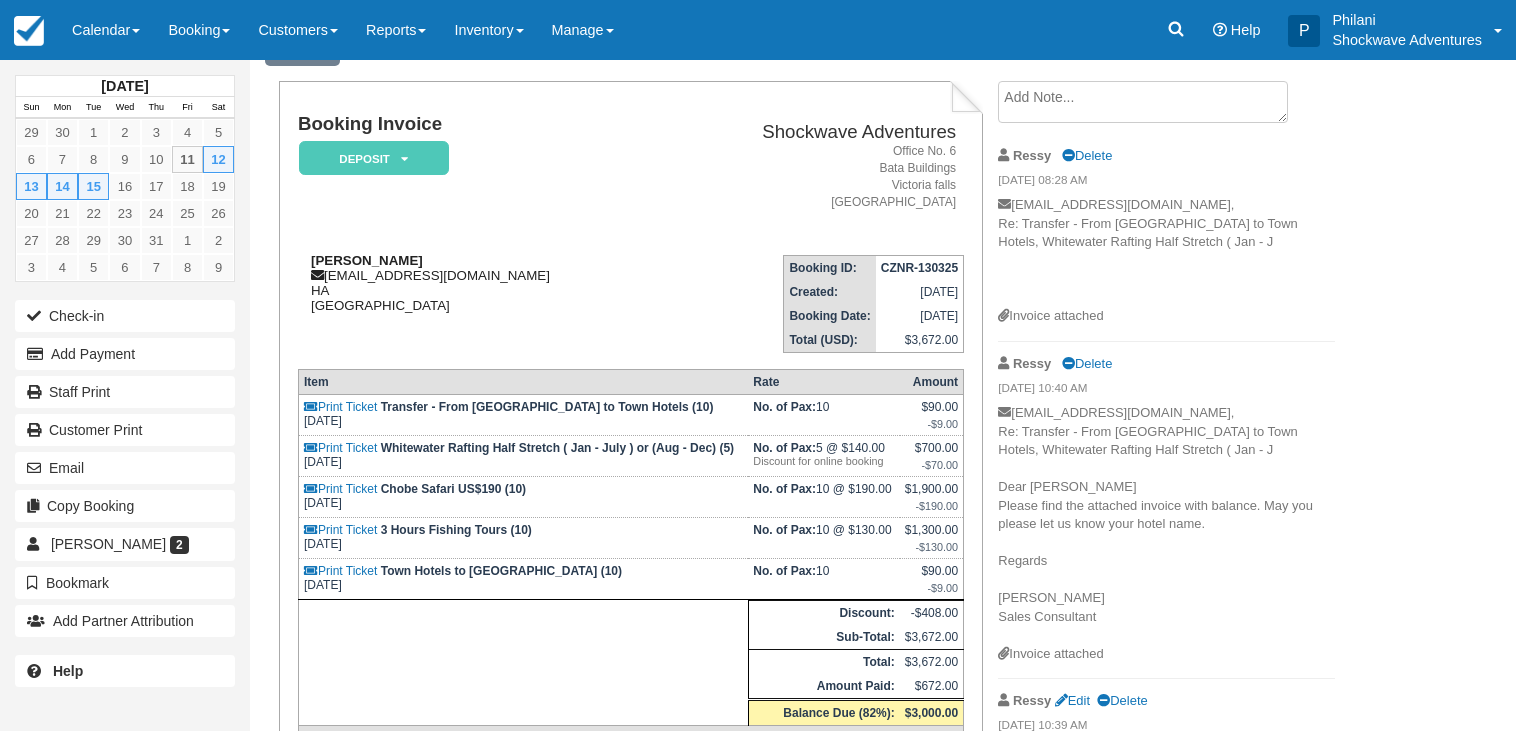 click on "[PERSON_NAME]  [EMAIL_ADDRESS][DOMAIN_NAME] HA [GEOGRAPHIC_DATA]" at bounding box center (479, 283) 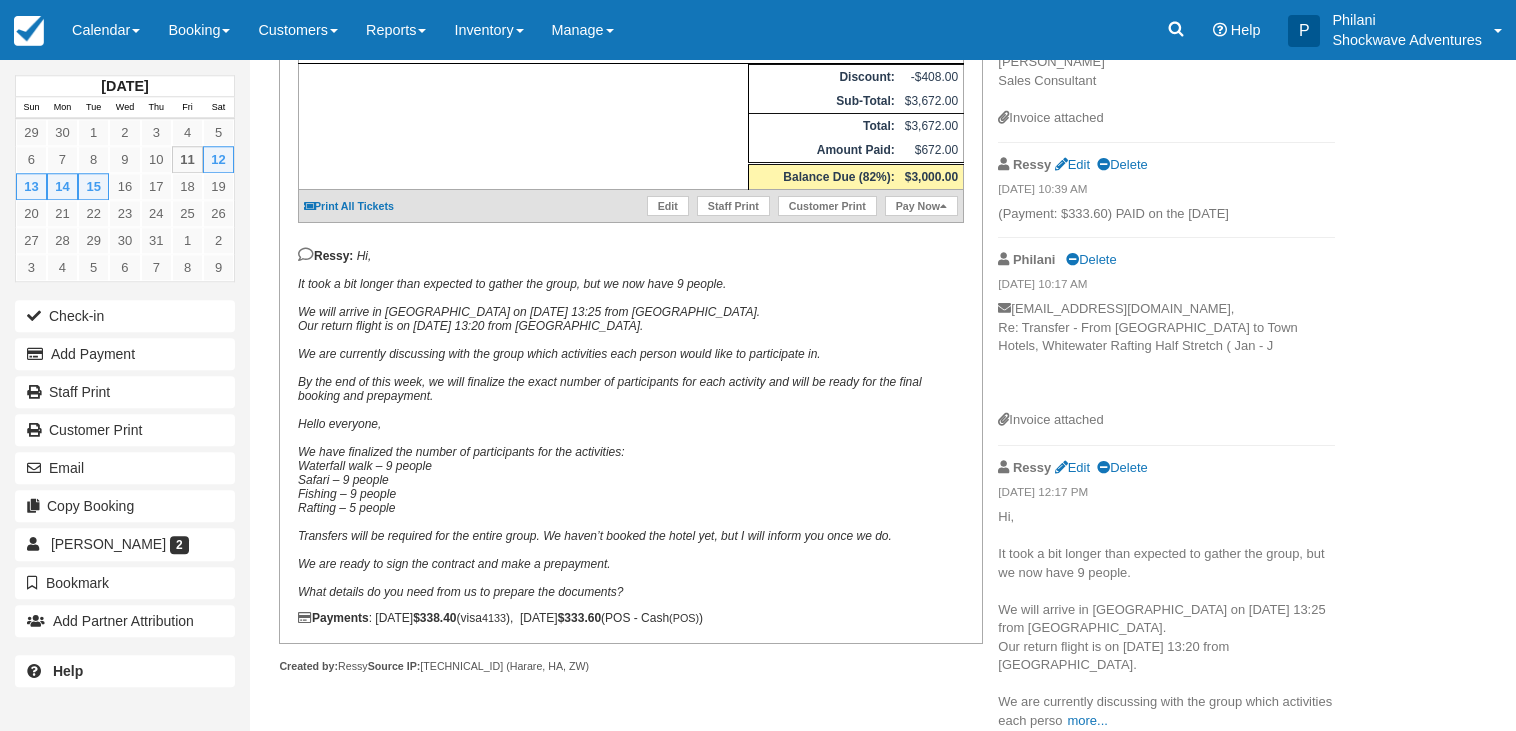 scroll, scrollTop: 663, scrollLeft: 0, axis: vertical 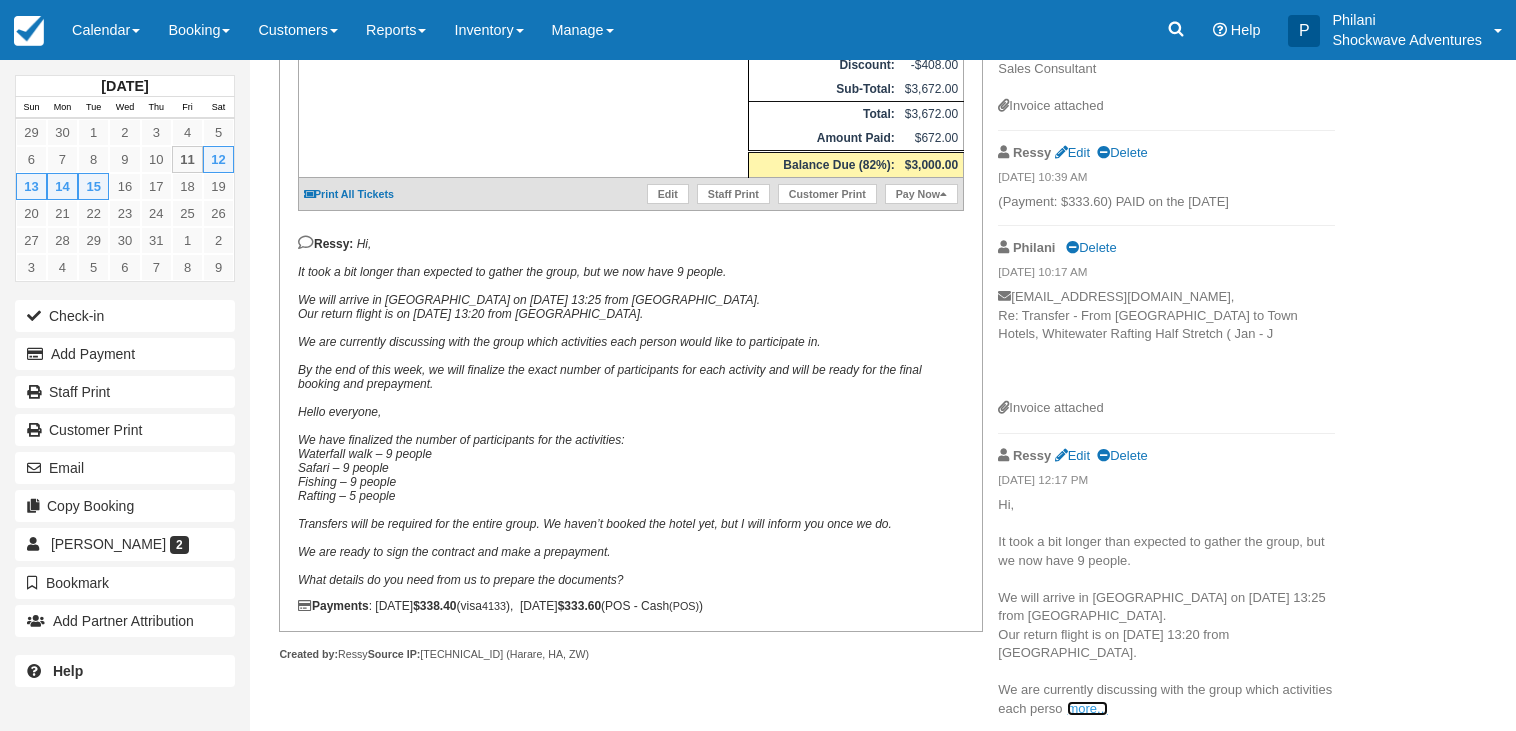 click on "more..." at bounding box center (1087, 708) 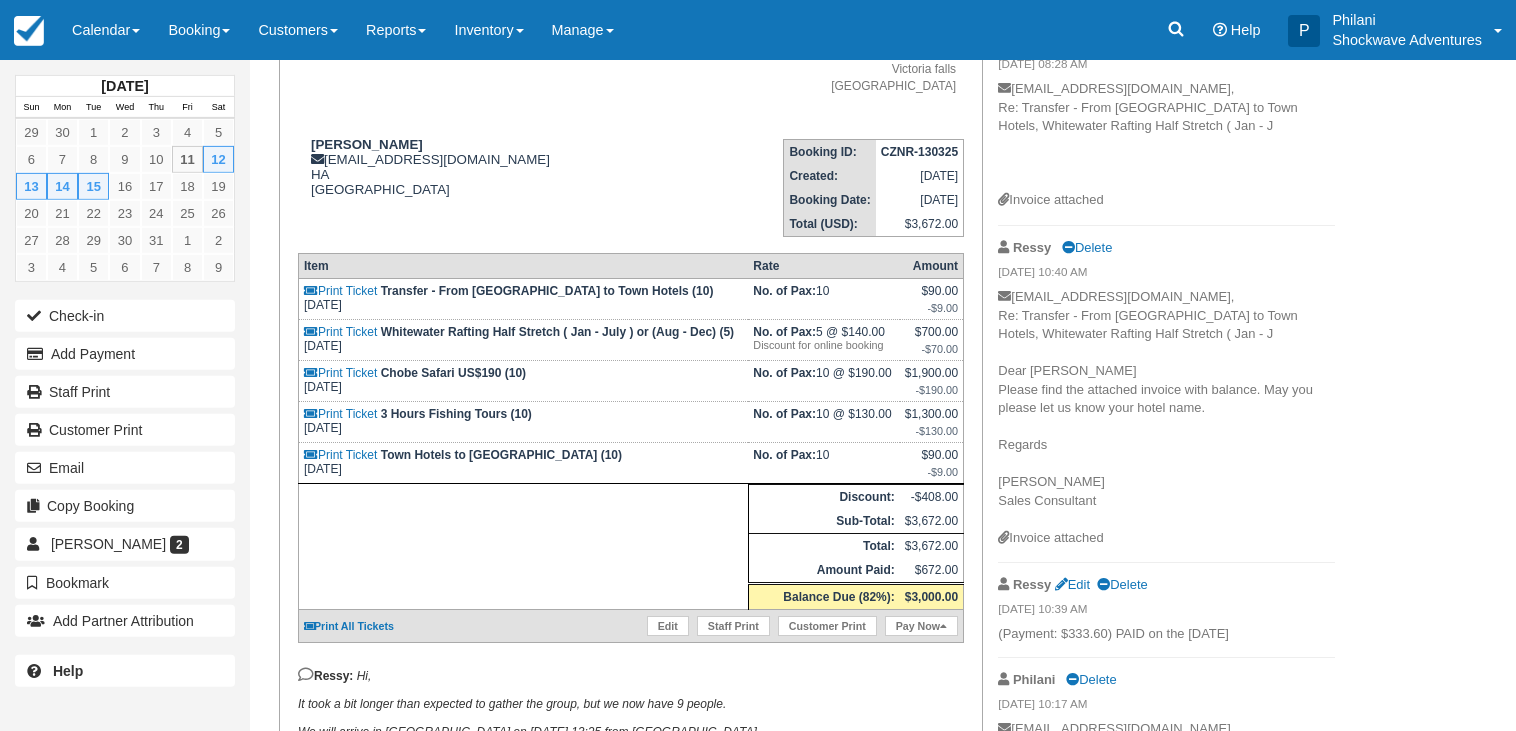 scroll, scrollTop: 119, scrollLeft: 0, axis: vertical 